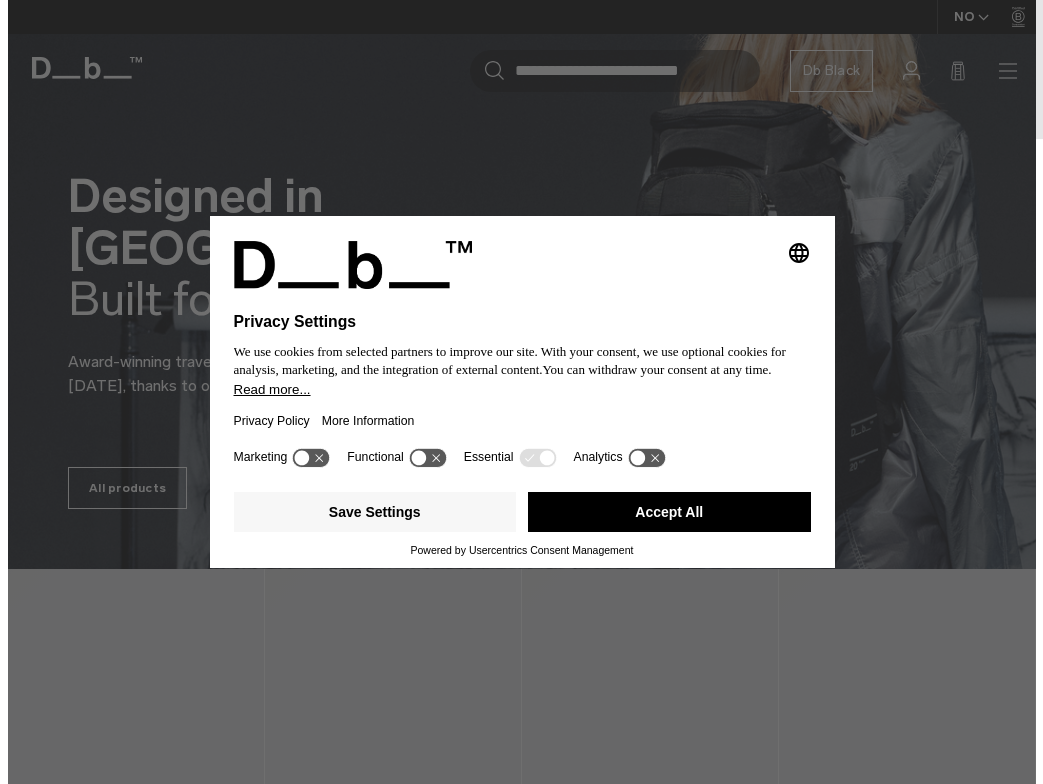 scroll, scrollTop: 0, scrollLeft: 0, axis: both 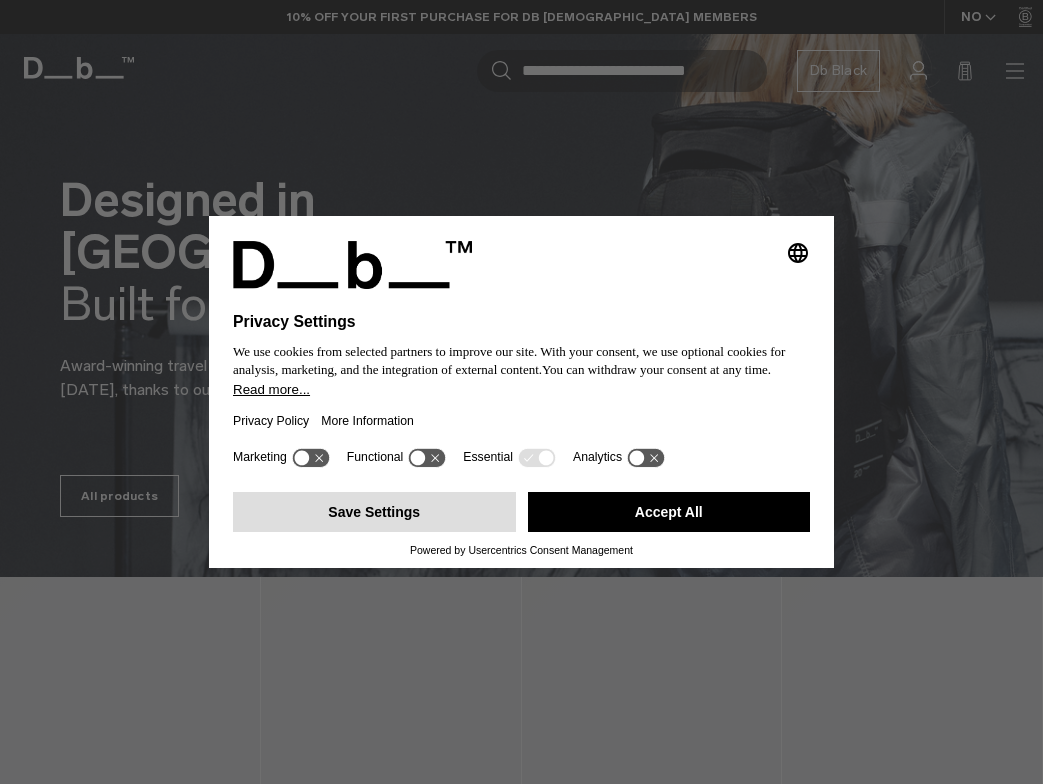 click on "Save Settings" at bounding box center (374, 512) 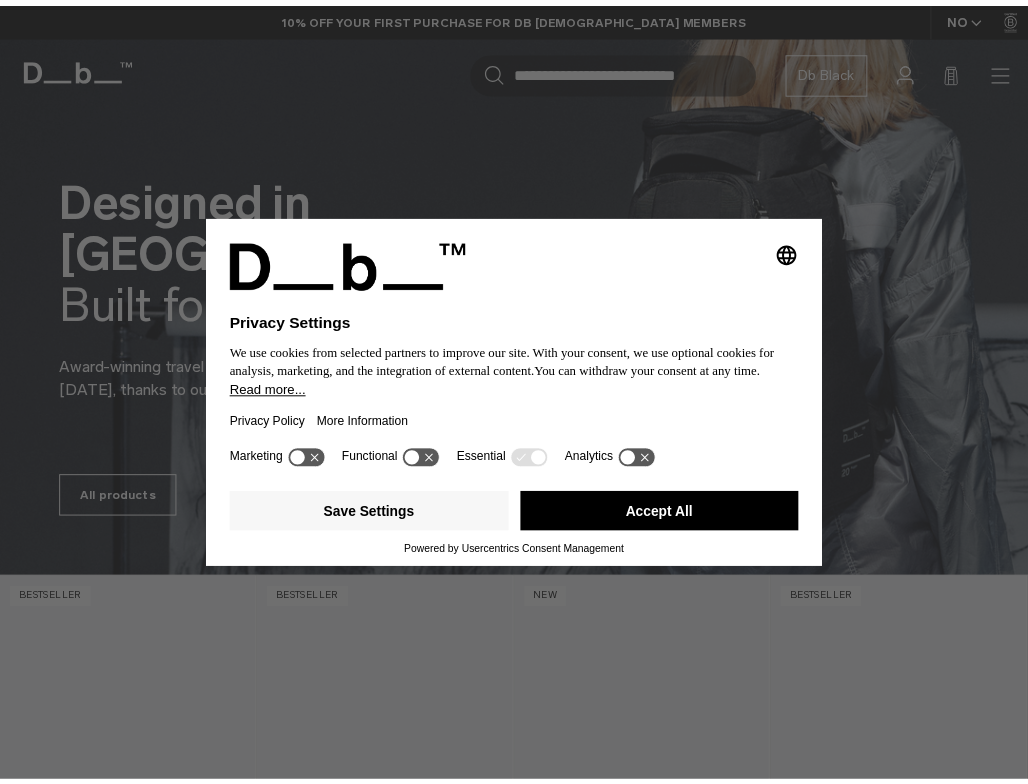 scroll, scrollTop: 0, scrollLeft: 0, axis: both 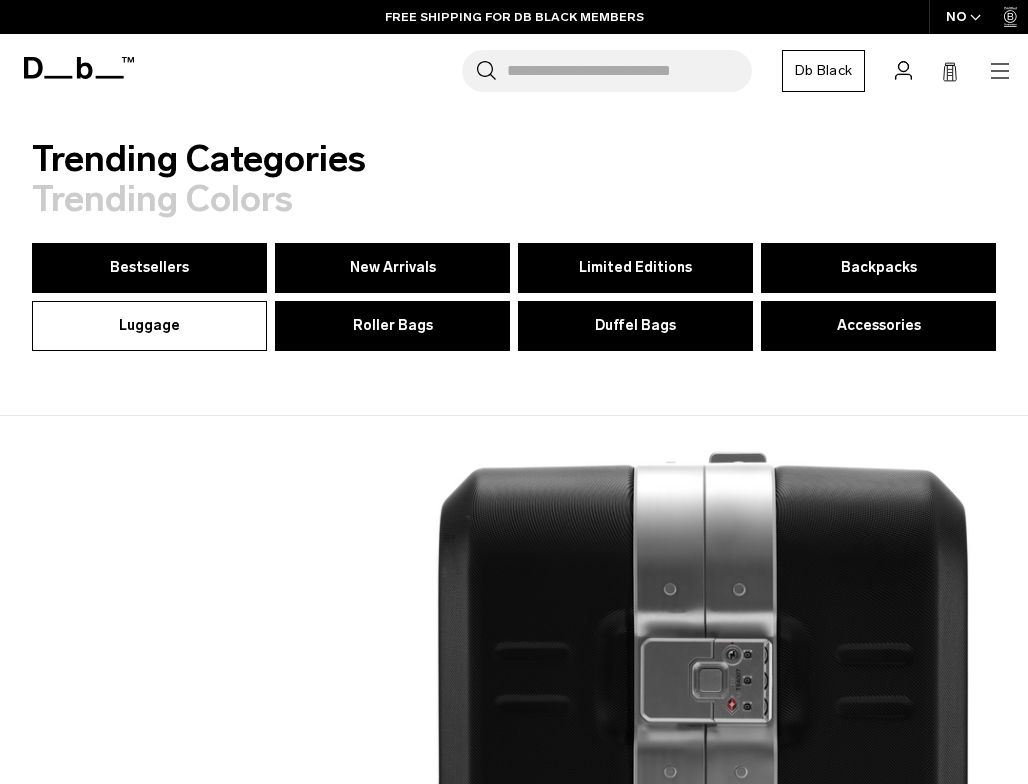 click on "Luggage" at bounding box center (149, 326) 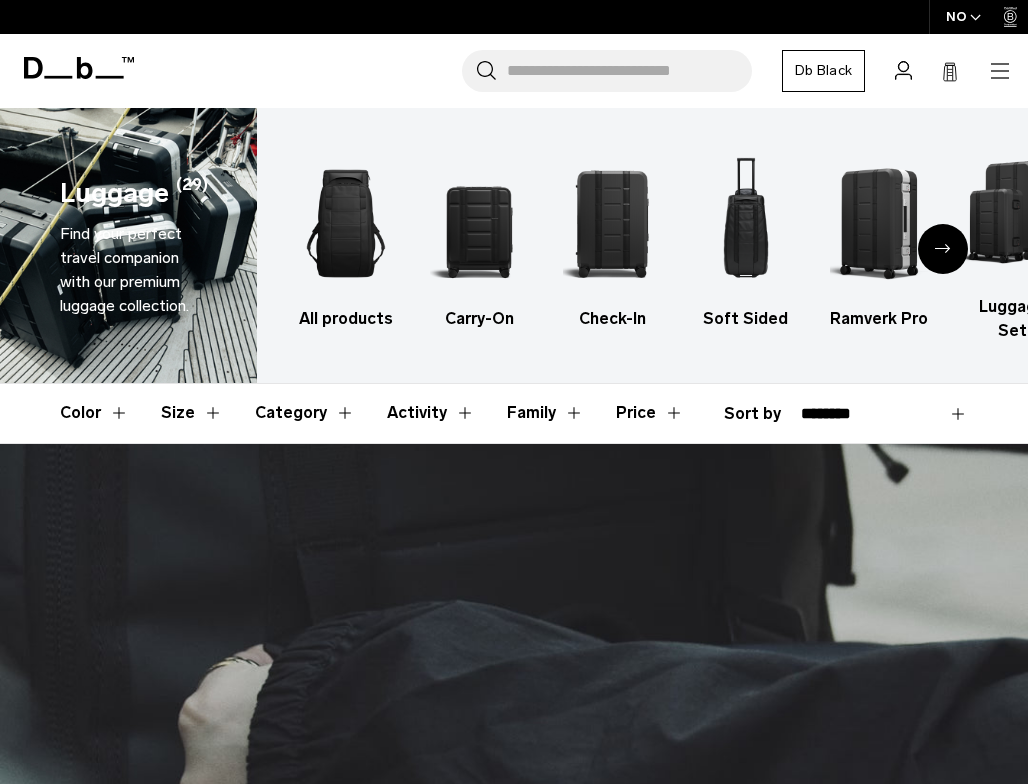 scroll, scrollTop: 0, scrollLeft: 0, axis: both 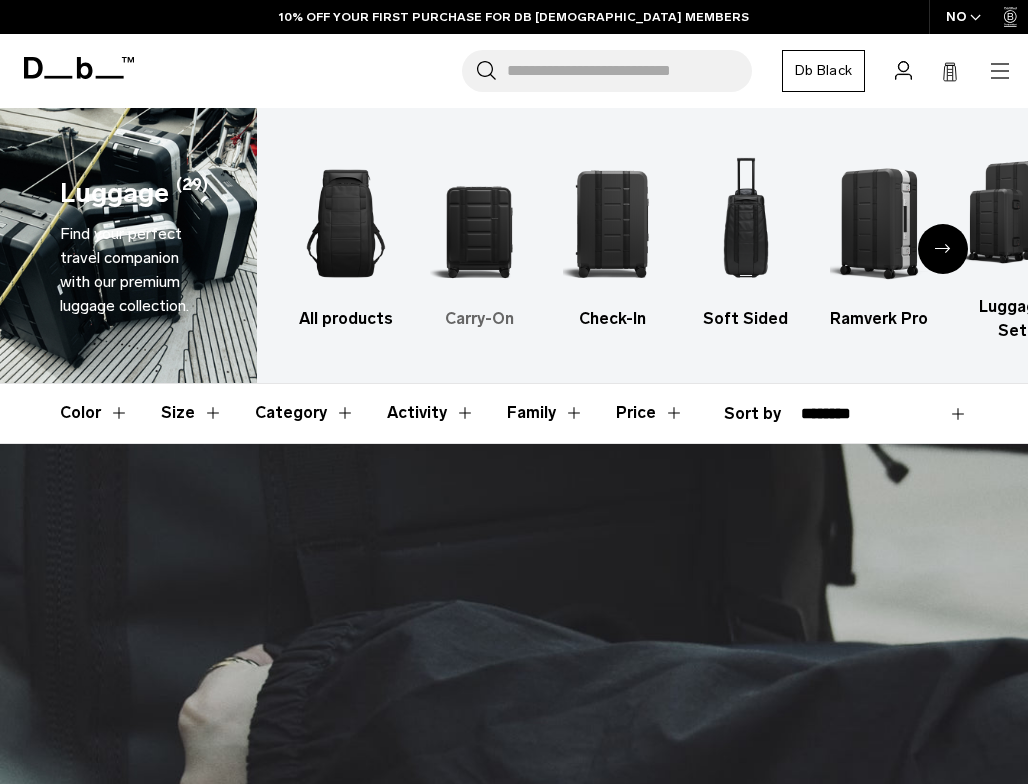 click at bounding box center [479, 223] 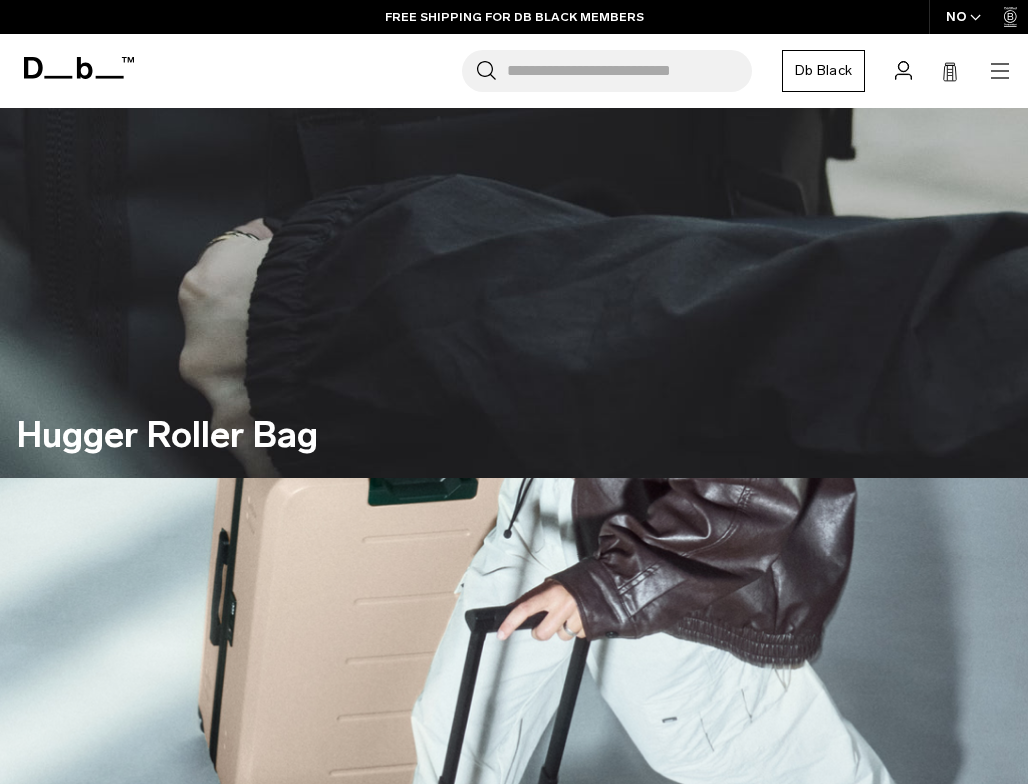 scroll, scrollTop: 0, scrollLeft: 0, axis: both 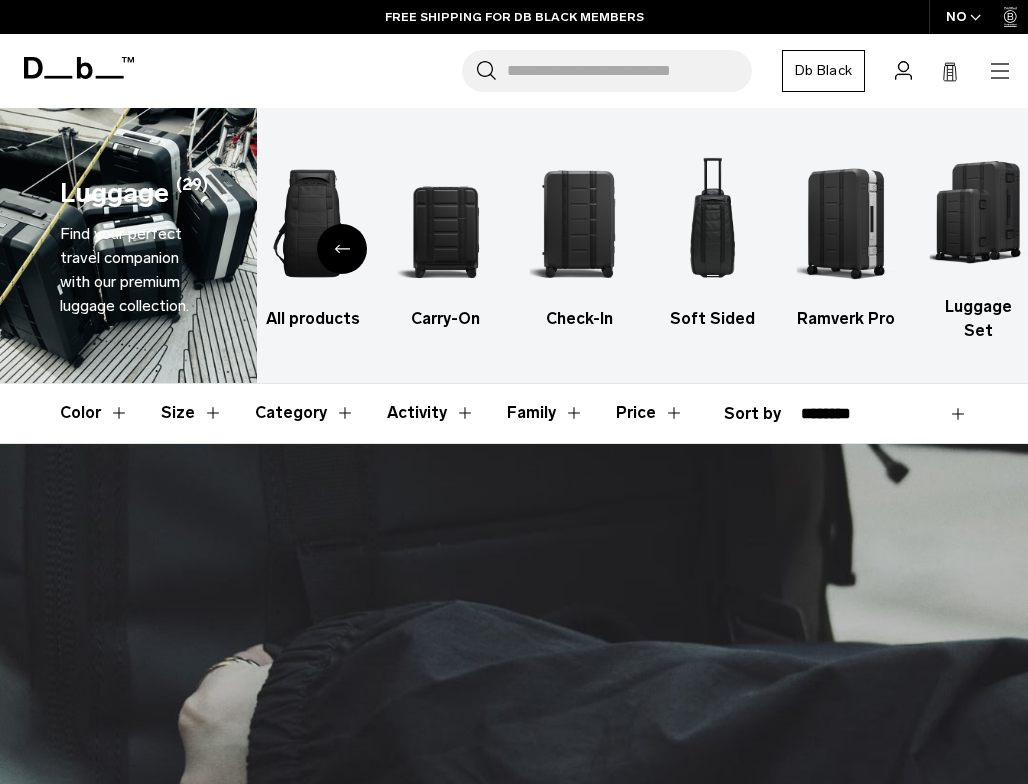 click 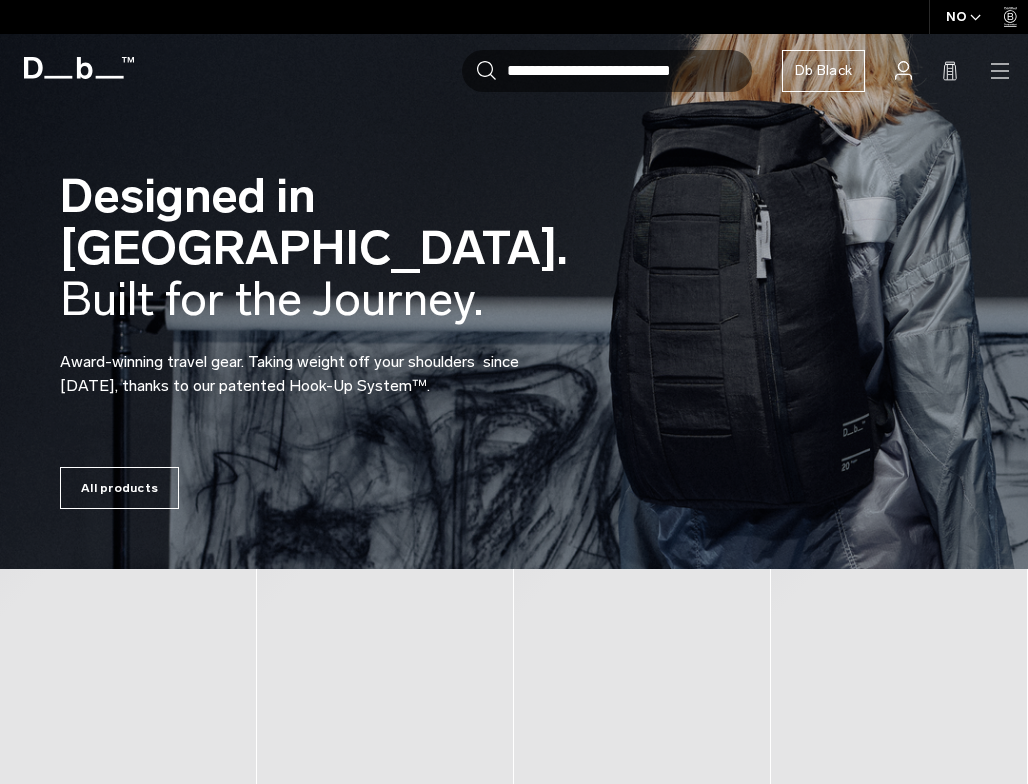 scroll, scrollTop: 0, scrollLeft: 0, axis: both 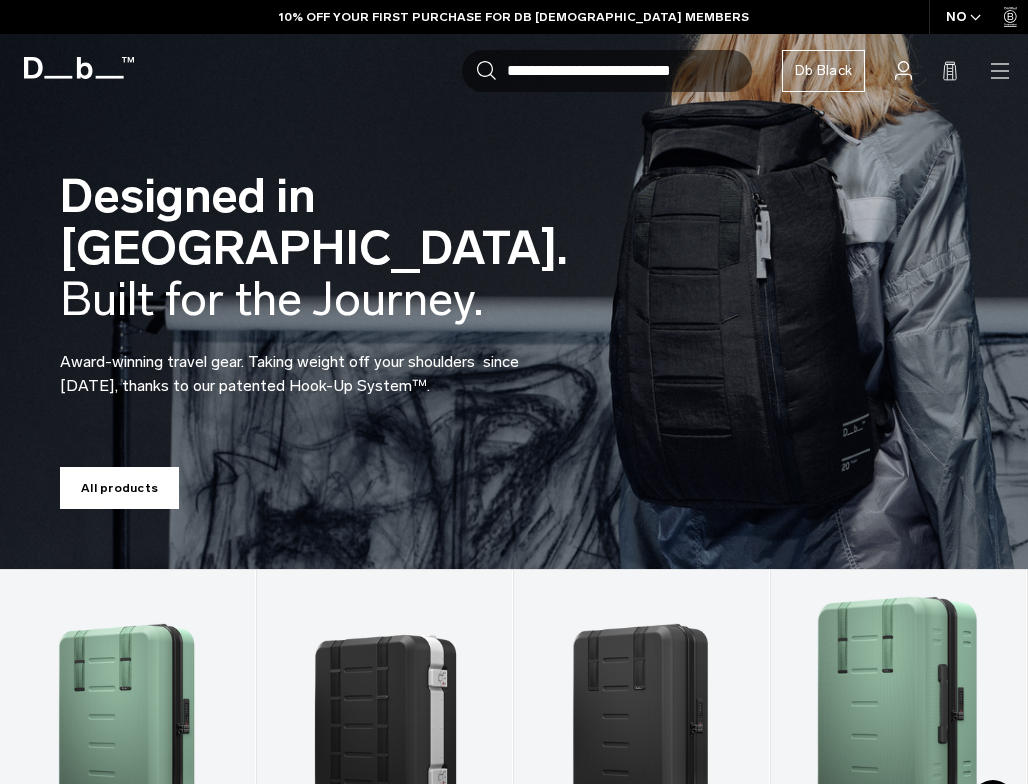 click on "All products" at bounding box center (119, 488) 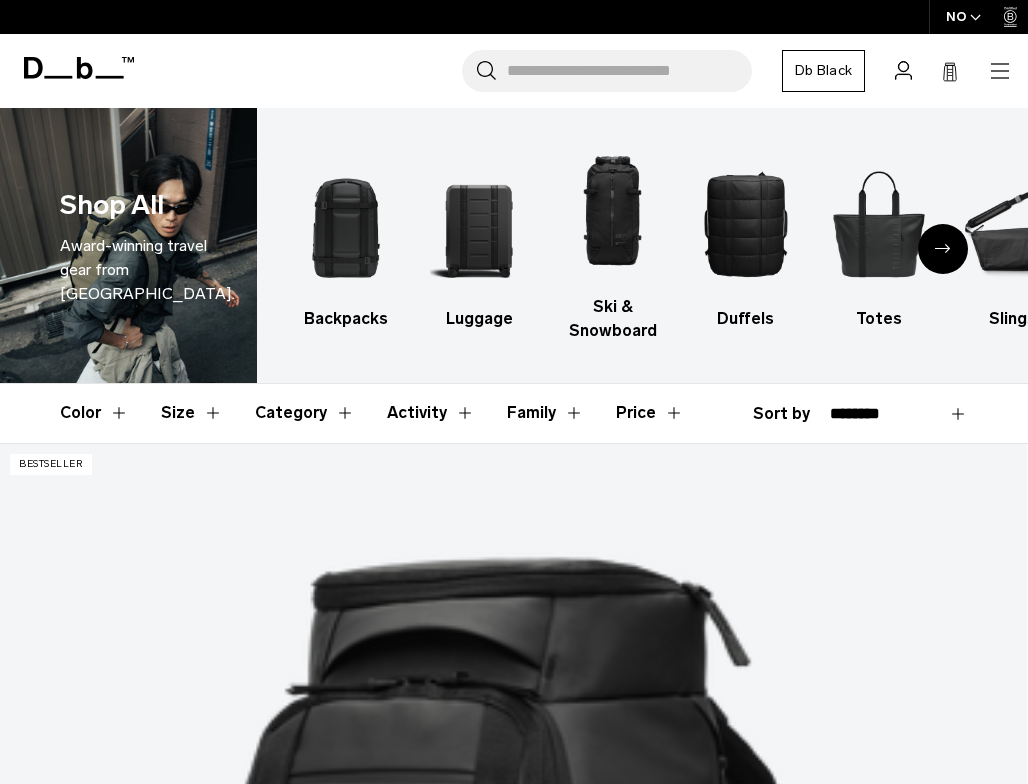 scroll, scrollTop: 0, scrollLeft: 0, axis: both 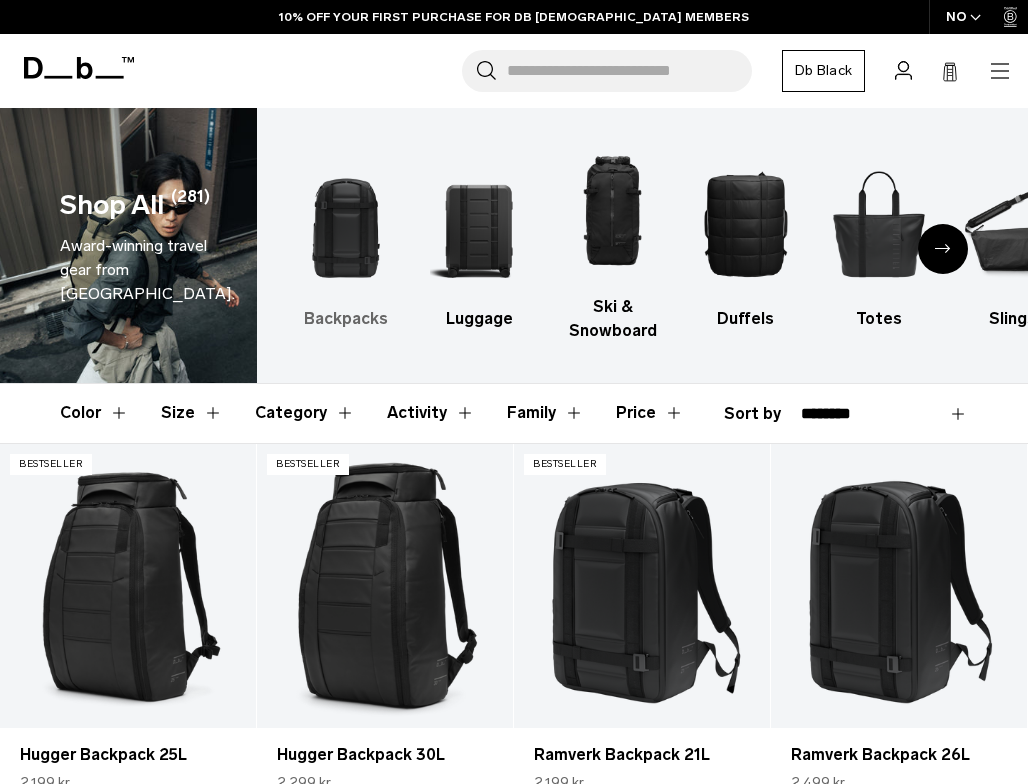 click on "Backpacks" at bounding box center [346, 319] 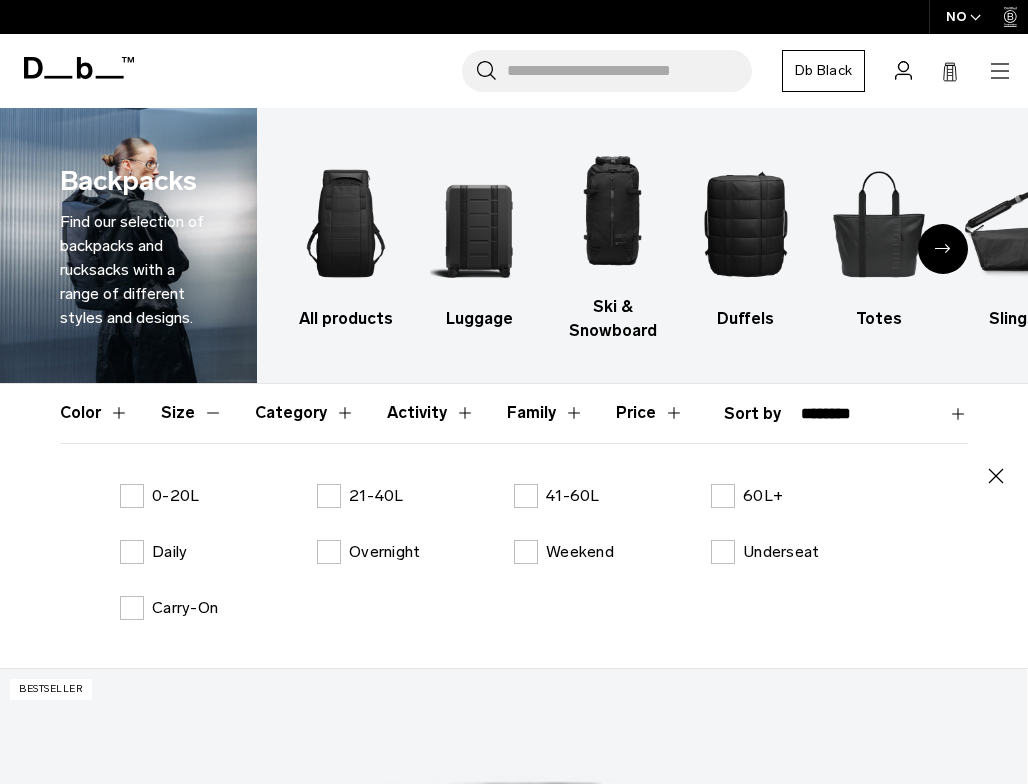 scroll, scrollTop: 0, scrollLeft: 0, axis: both 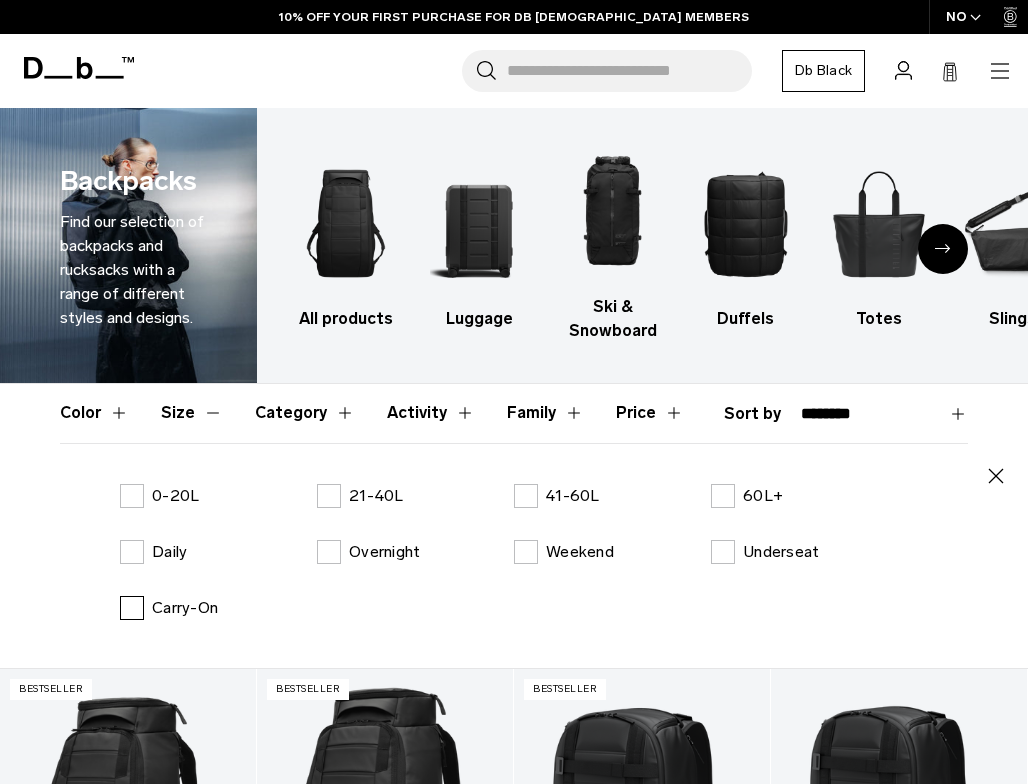 click on "Carry-On" at bounding box center [185, 608] 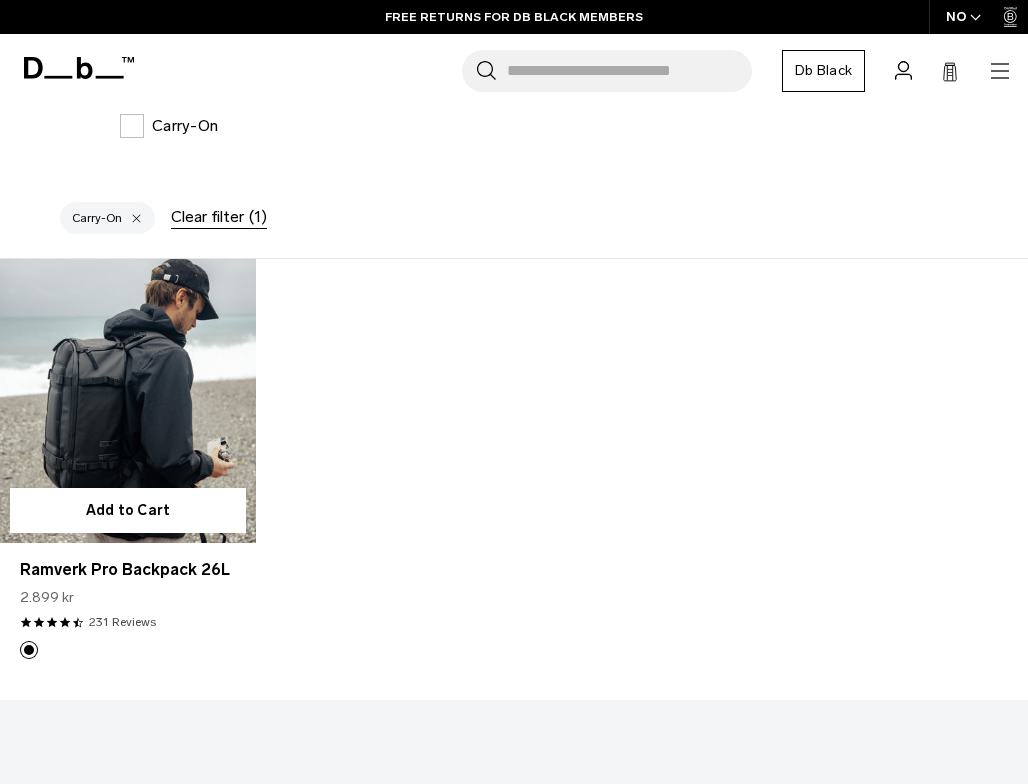 scroll, scrollTop: 0, scrollLeft: 0, axis: both 